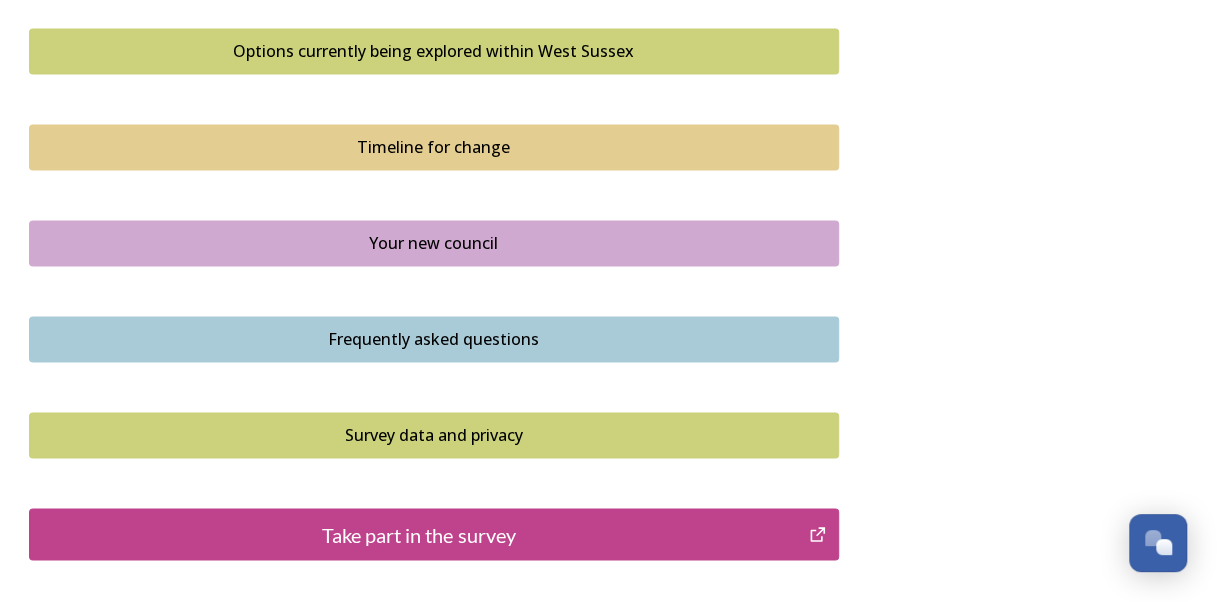 scroll, scrollTop: 1500, scrollLeft: 0, axis: vertical 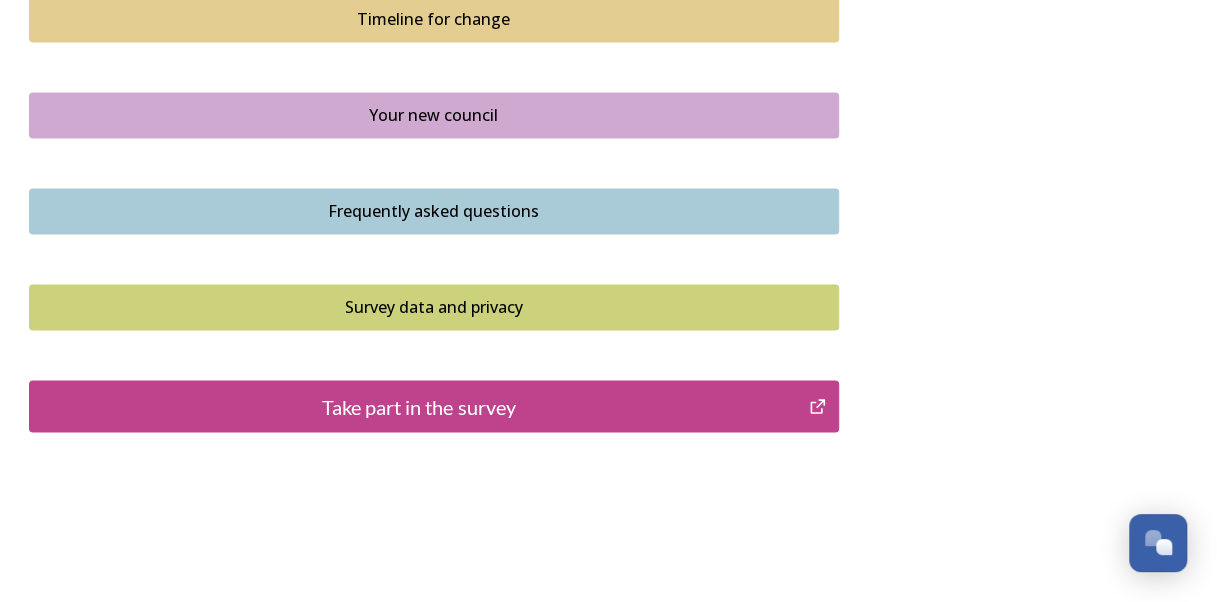 click on "Take part in the survey" at bounding box center [419, 406] 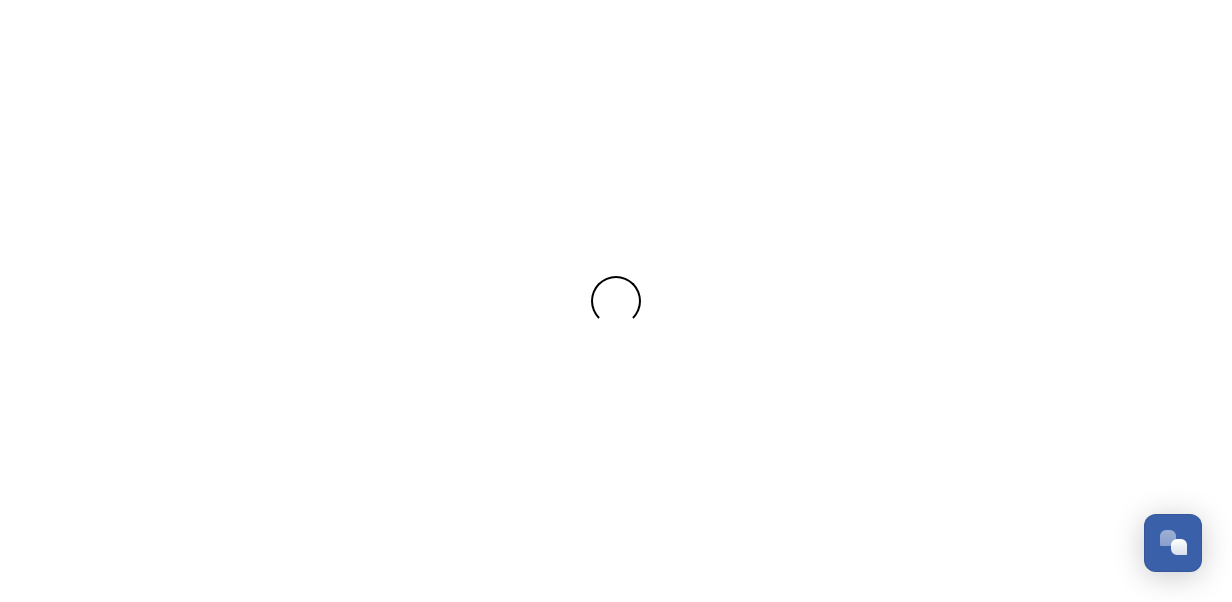 scroll, scrollTop: 0, scrollLeft: 0, axis: both 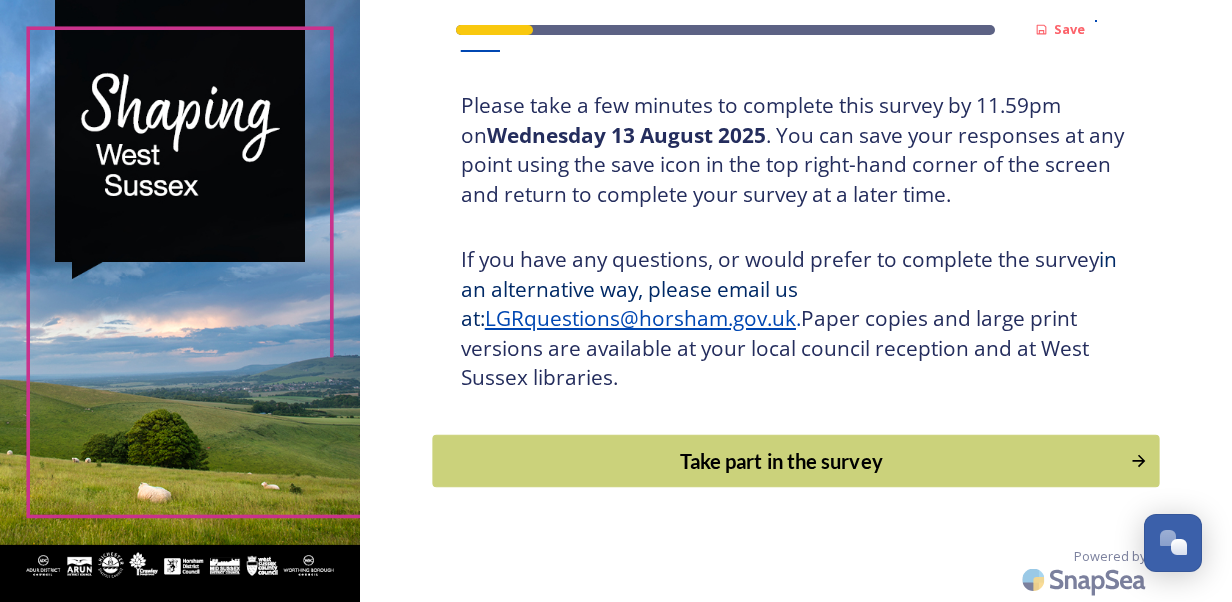 click on "Take part in the survey" at bounding box center (781, 461) 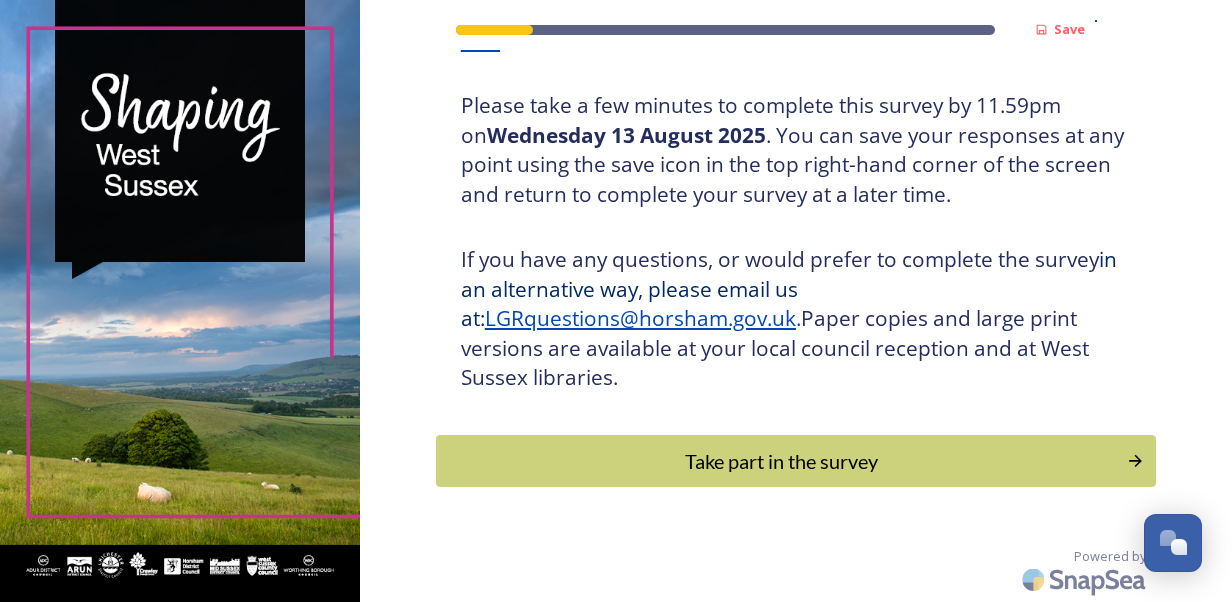 scroll, scrollTop: 0, scrollLeft: 0, axis: both 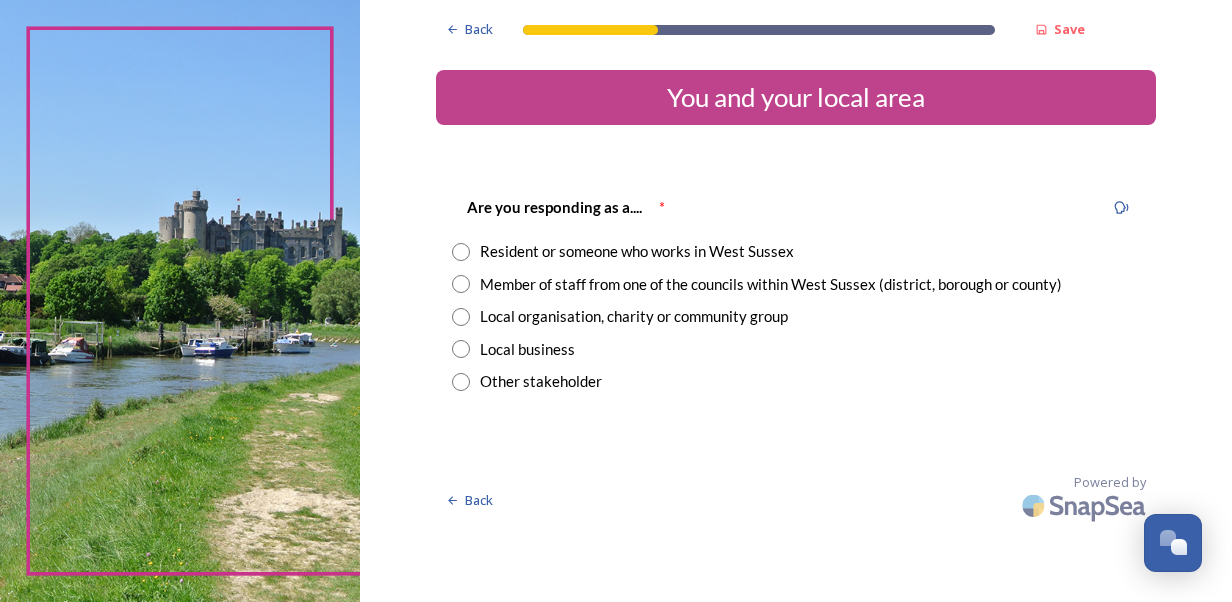 click at bounding box center [461, 252] 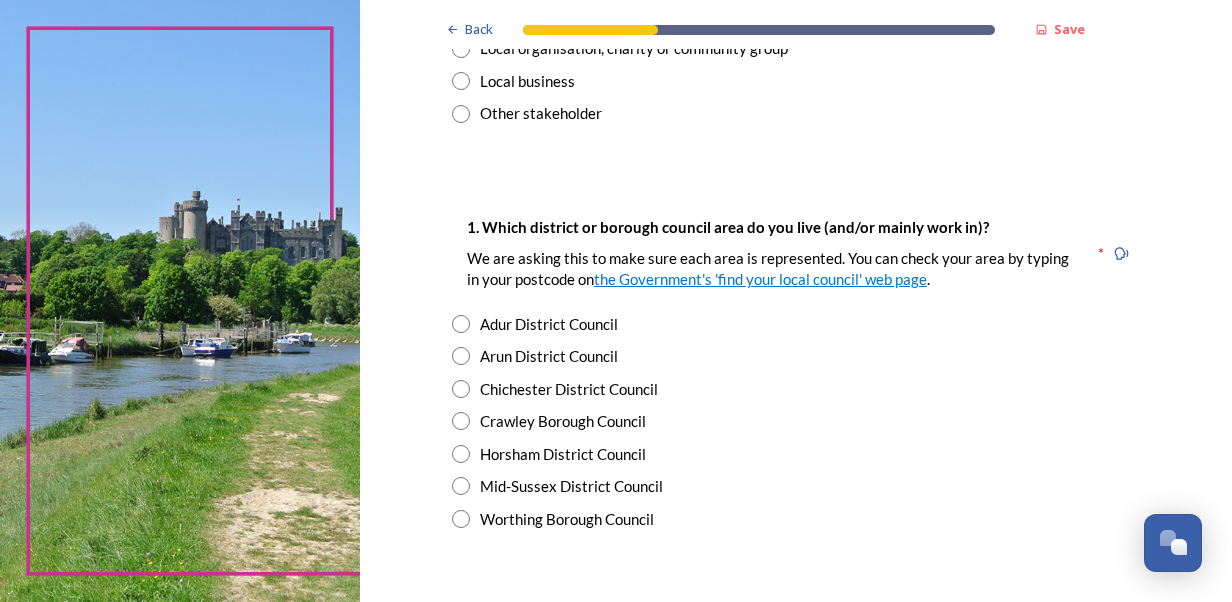 scroll, scrollTop: 300, scrollLeft: 0, axis: vertical 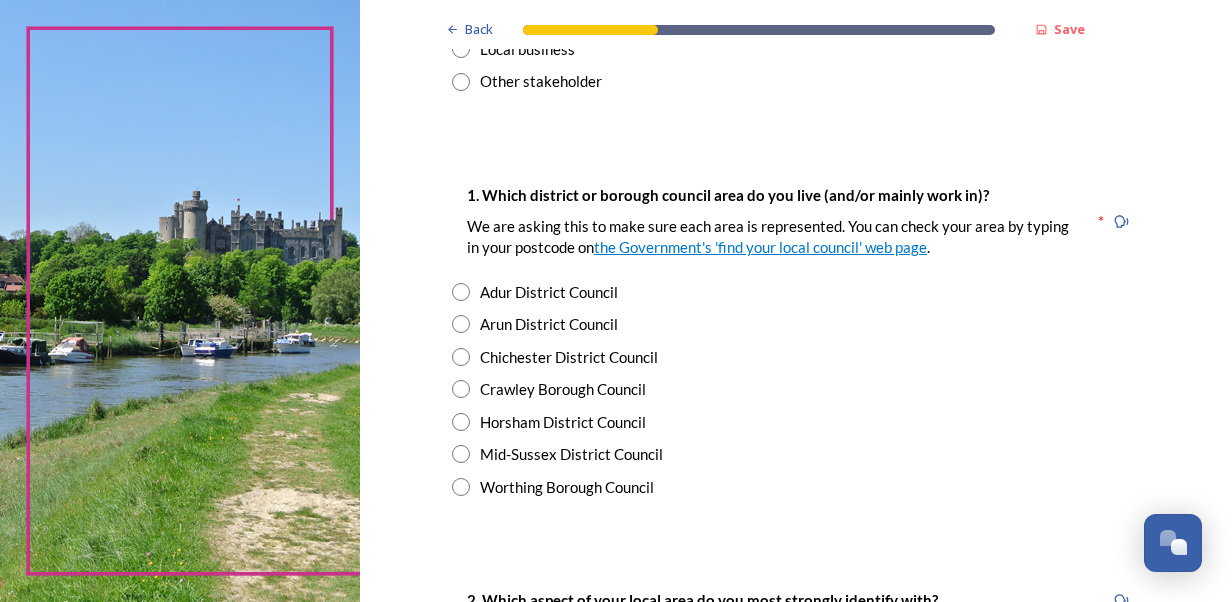 click at bounding box center (461, 454) 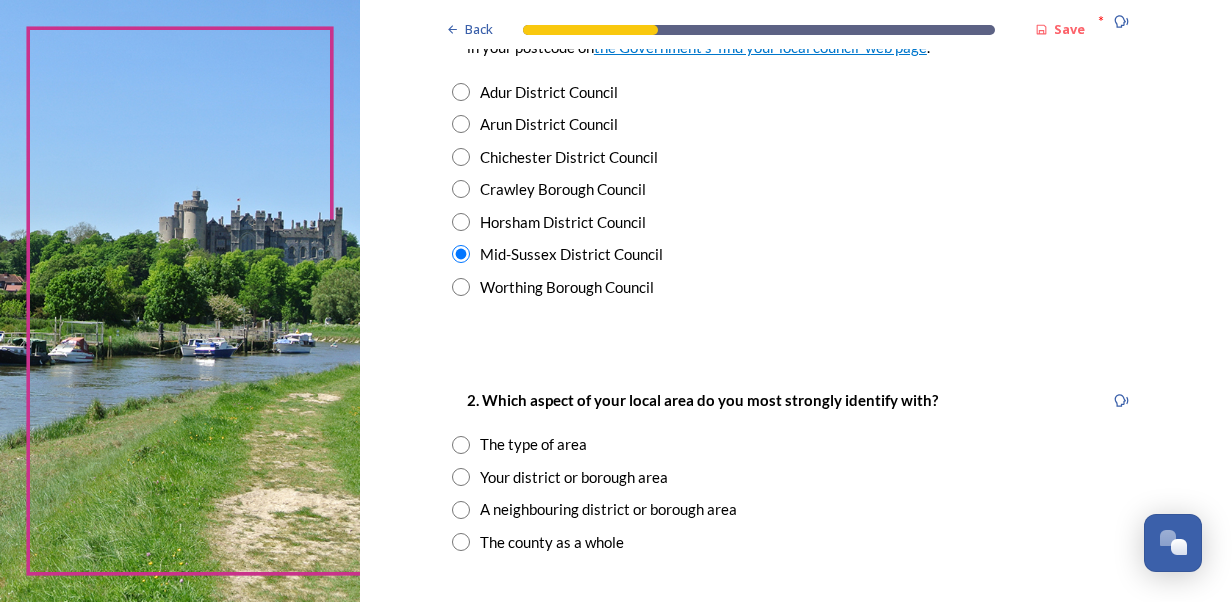 scroll, scrollTop: 600, scrollLeft: 0, axis: vertical 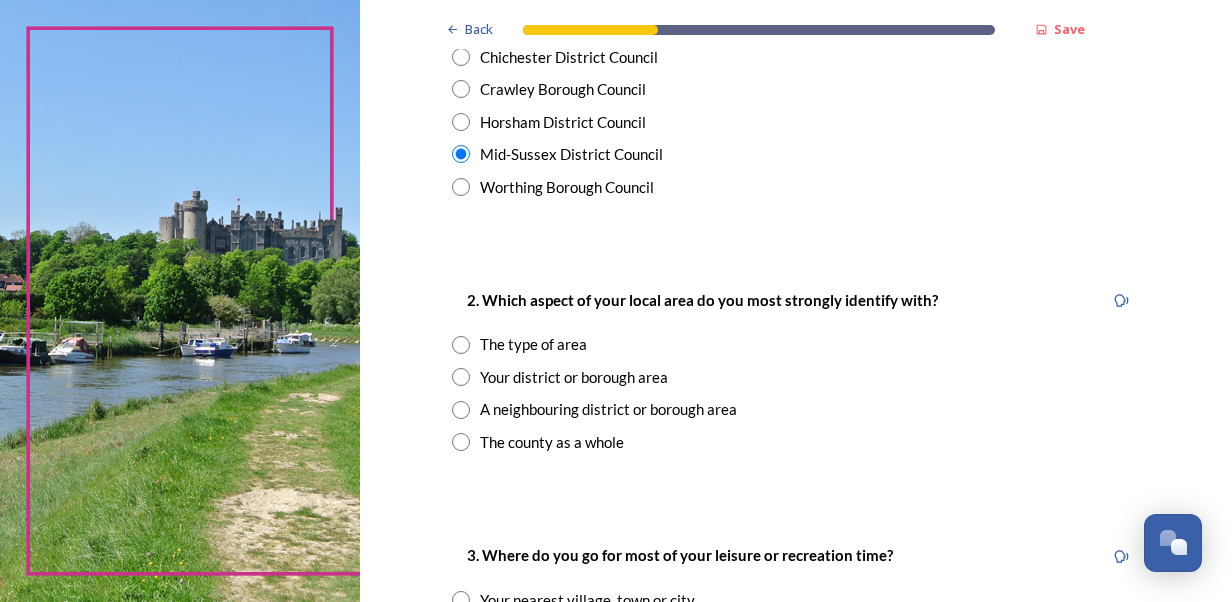click at bounding box center [461, 377] 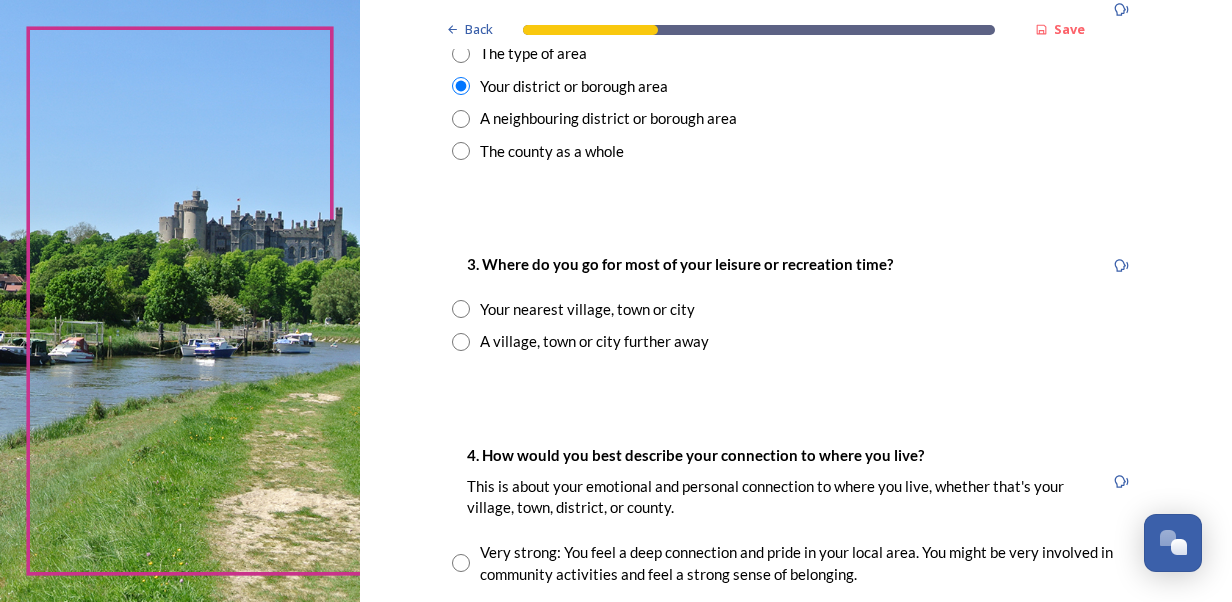 scroll, scrollTop: 900, scrollLeft: 0, axis: vertical 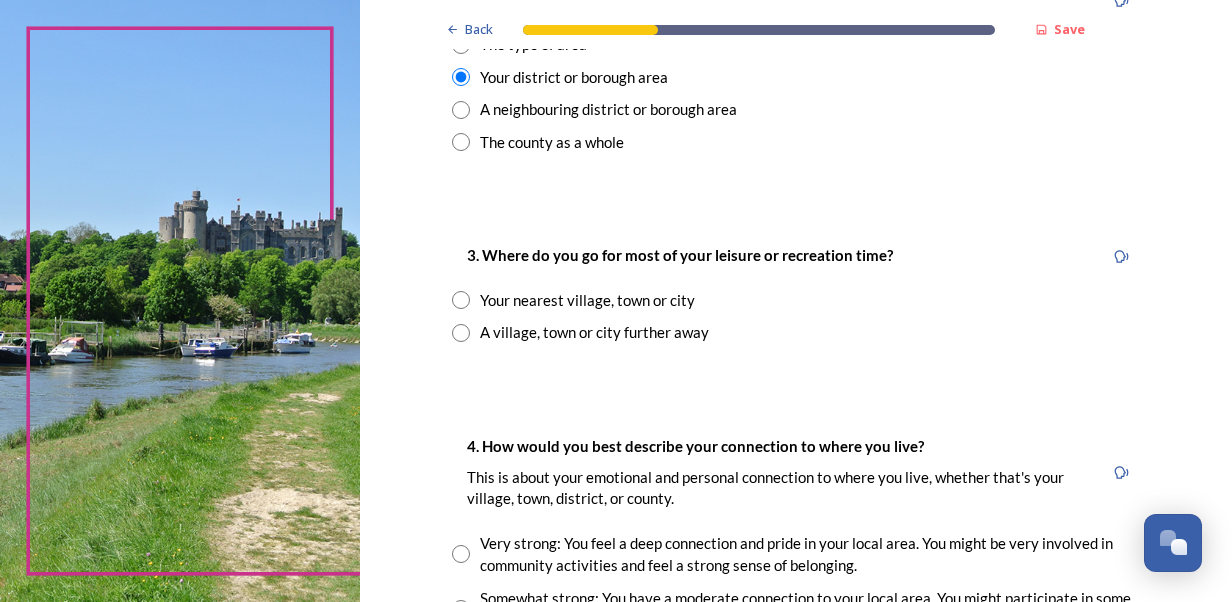 click at bounding box center [461, 333] 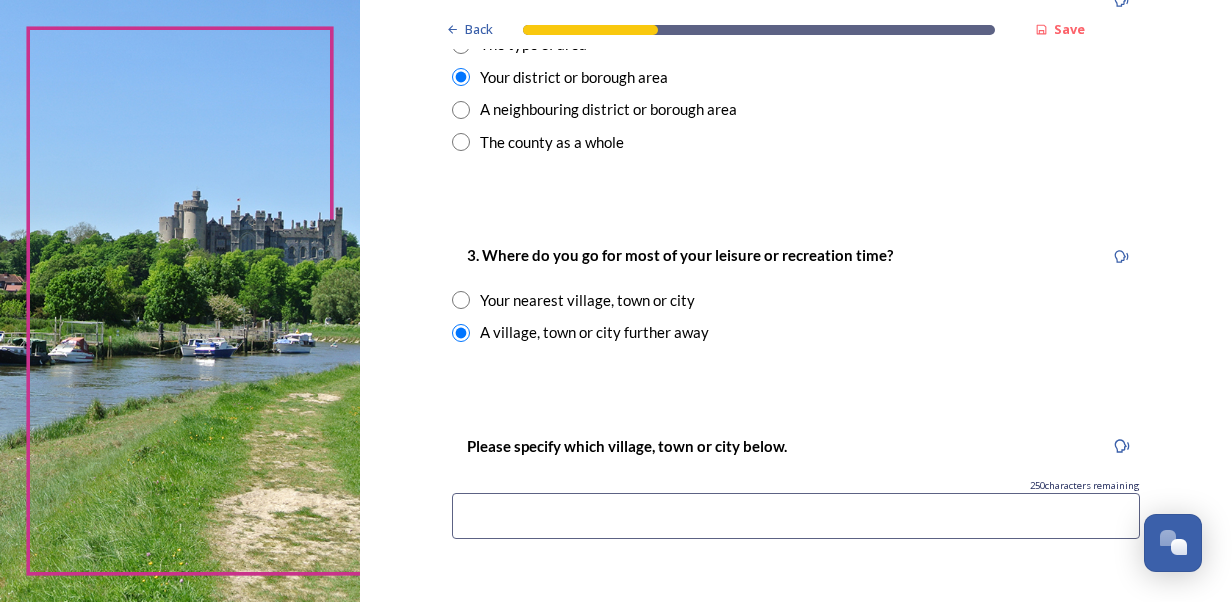 click on "Back Save You and your local area Are you responding as a.... * Resident or someone who works in West Sussex Member of staff from one of the councils within West Sussex (district, borough or county) Local organisation, charity or community group Local business Other stakeholder 1. Which district or borough council area do you live (and/or mainly work in)? We are asking this to make sure each area is represented. You can check your area by typing in your postcode on  the Government's 'find your local council' web page . * Adur District Council Arun District Council Chichester District Council Crawley Borough Council Horsham District Council Mid-Sussex District Council Worthing Borough Council 2. Which aspect of your local area do you most strongly identify with? The type of area Your district or borough area A neighbouring district or borough area The county as a whole 3. Where do you go for most of your leisure or recreation time? Your nearest village, town or city A village, town or city further away 250" at bounding box center (796, 382) 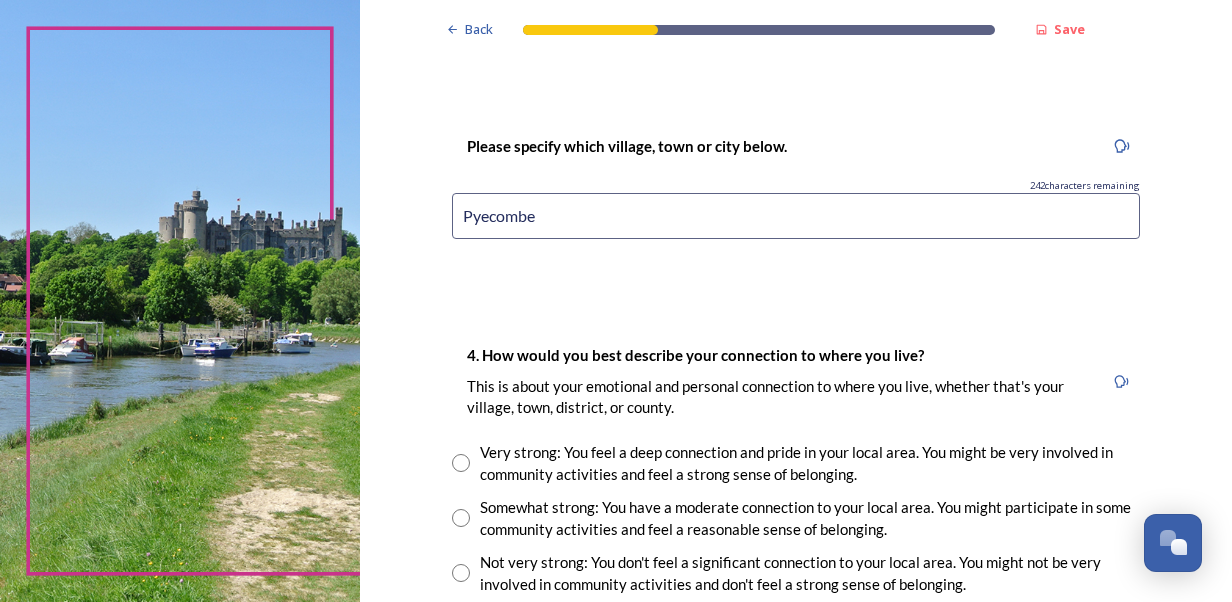 scroll, scrollTop: 1300, scrollLeft: 0, axis: vertical 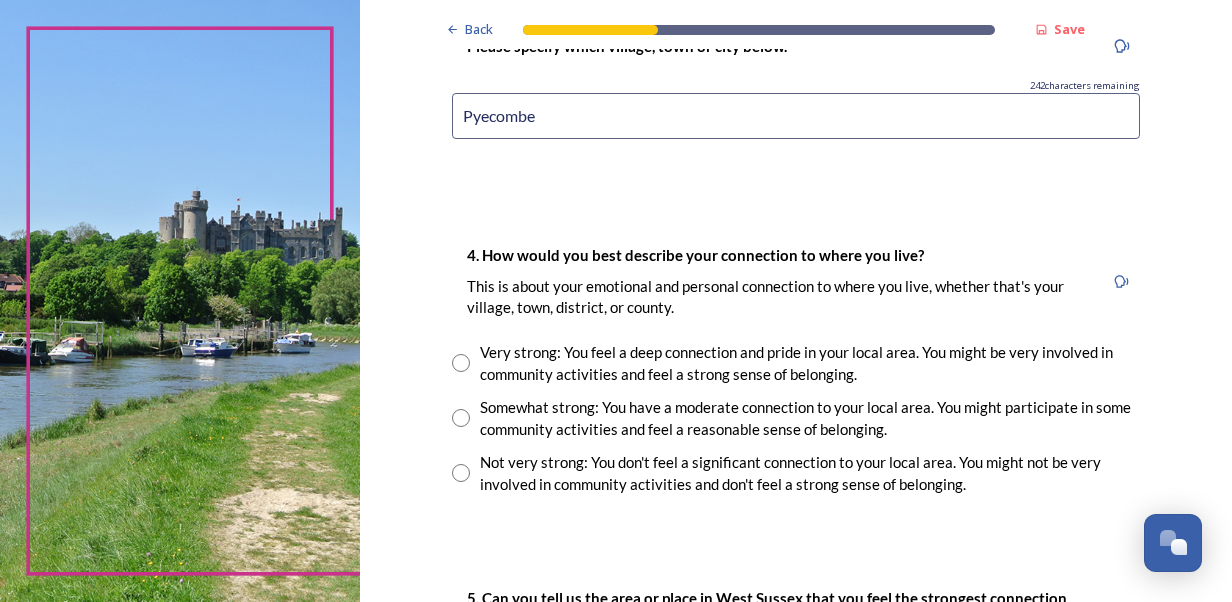 type on "Pyecombe" 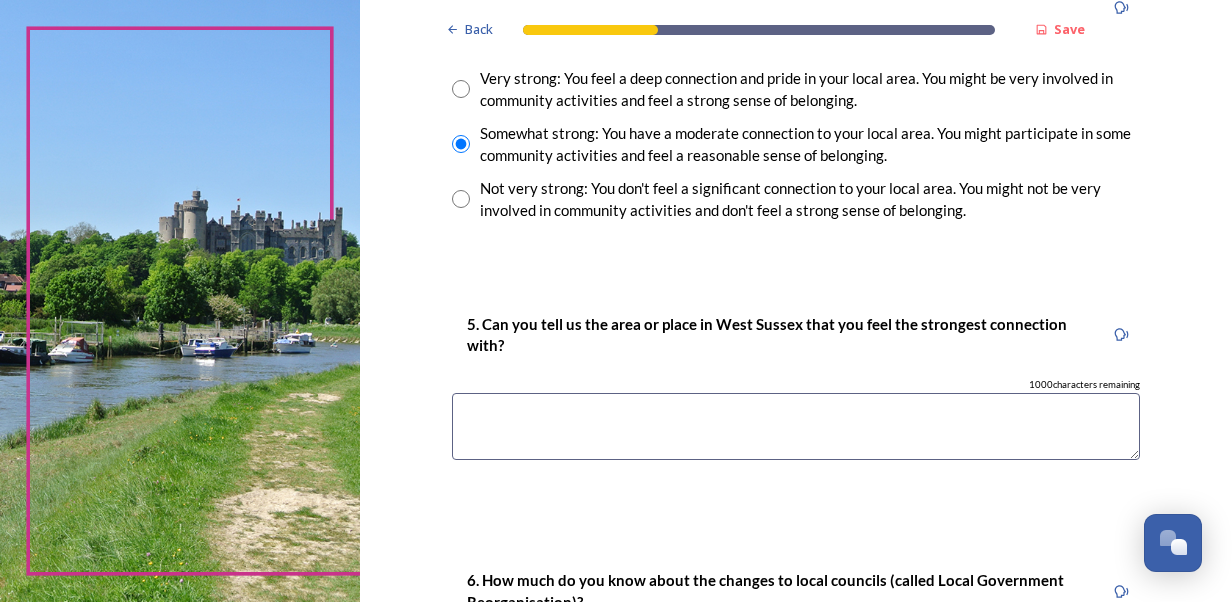 scroll, scrollTop: 1800, scrollLeft: 0, axis: vertical 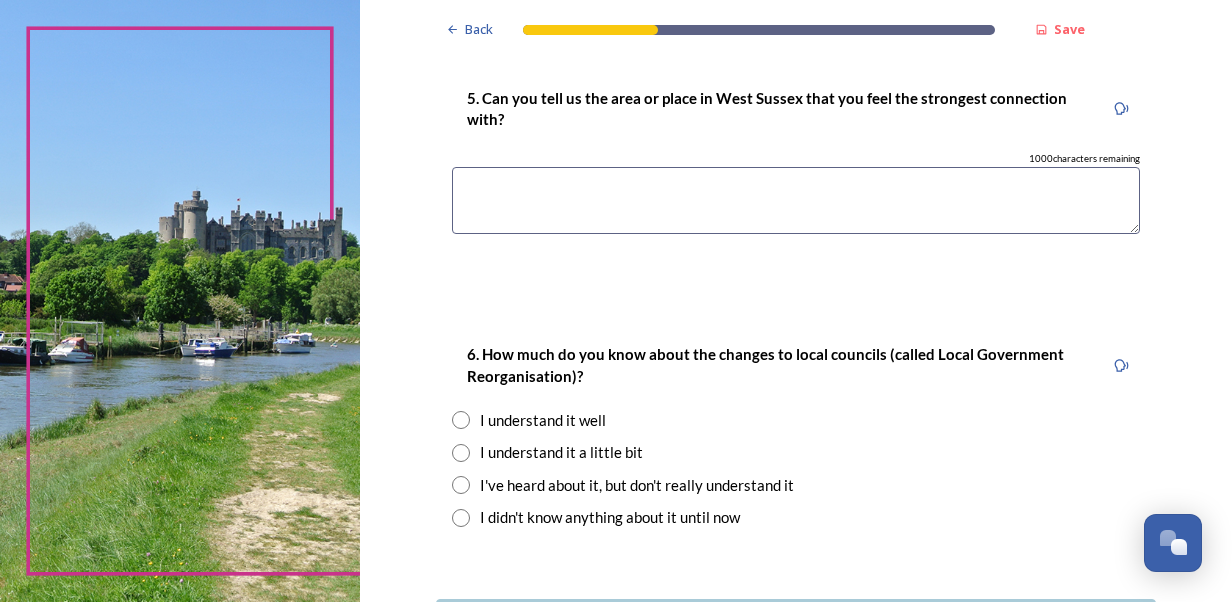 click at bounding box center (461, 453) 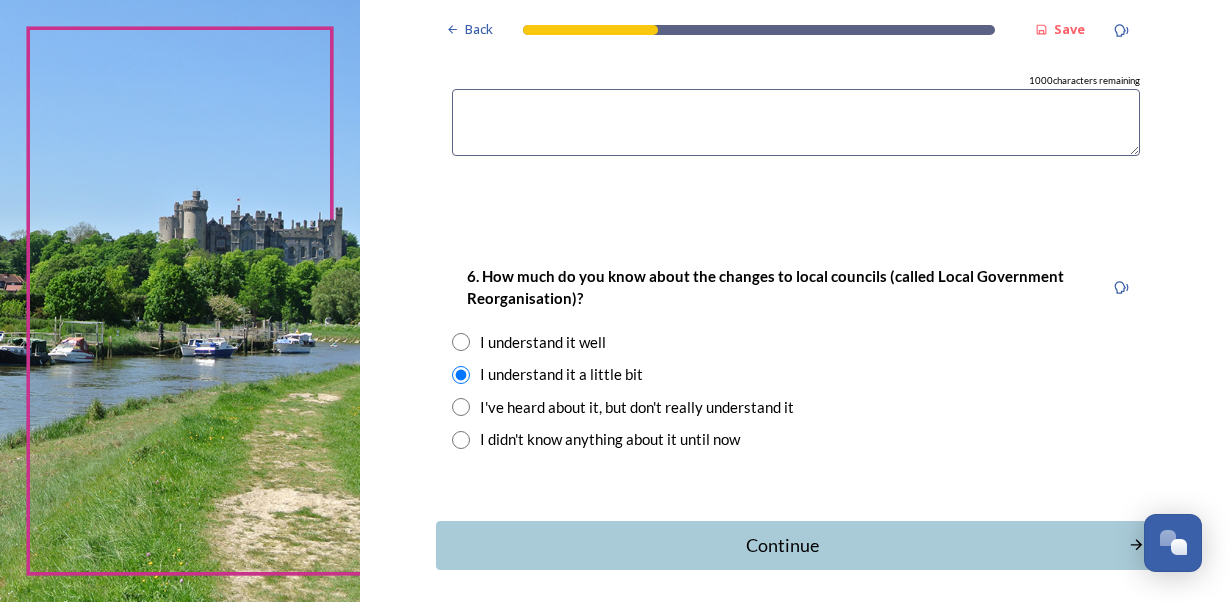 scroll, scrollTop: 1960, scrollLeft: 0, axis: vertical 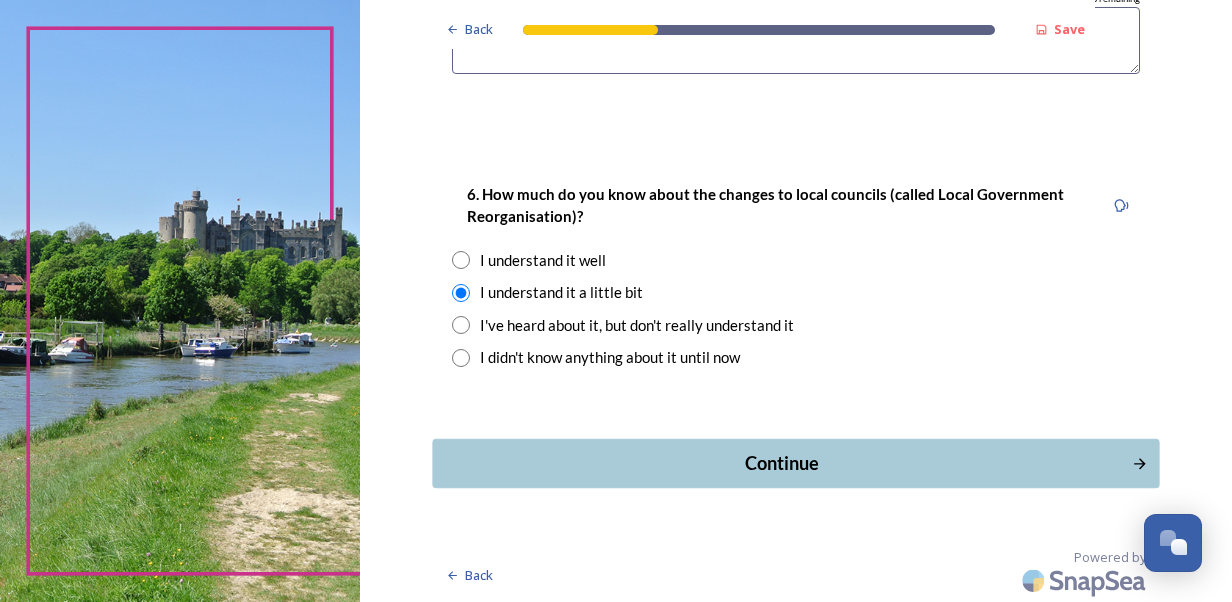 click on "Continue" at bounding box center (781, 463) 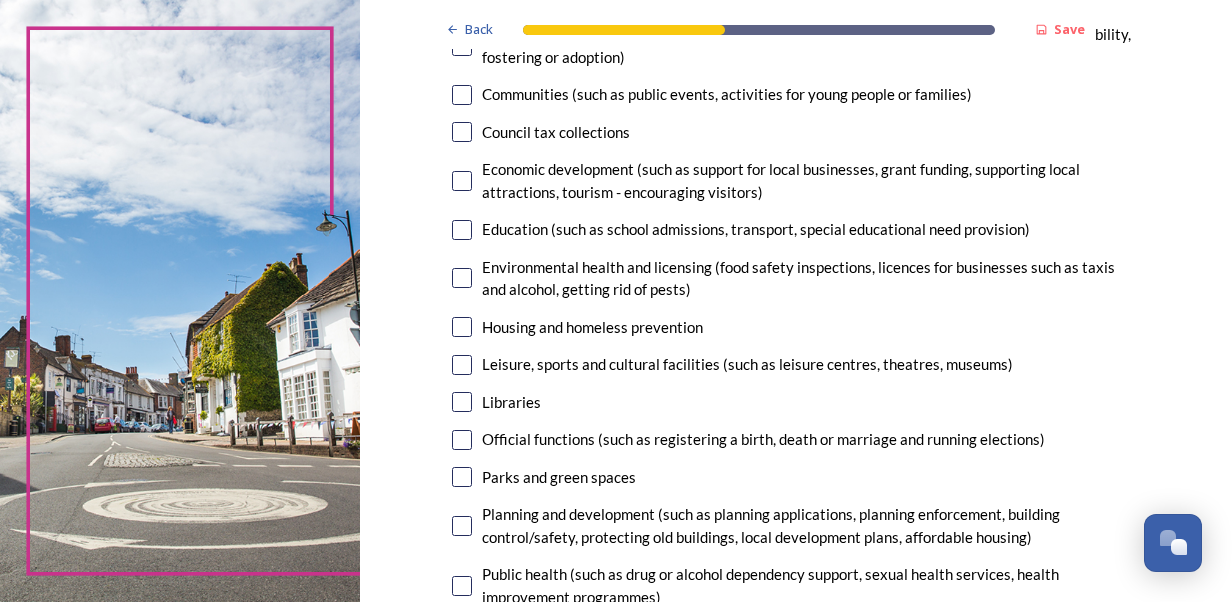 scroll, scrollTop: 400, scrollLeft: 0, axis: vertical 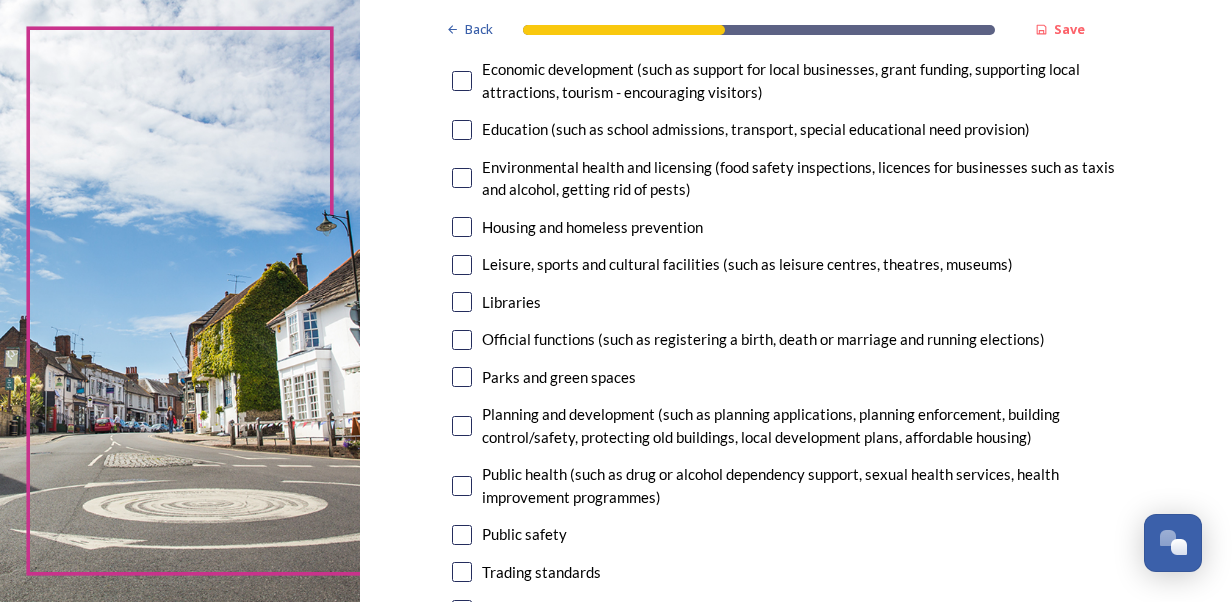 click at bounding box center [462, 302] 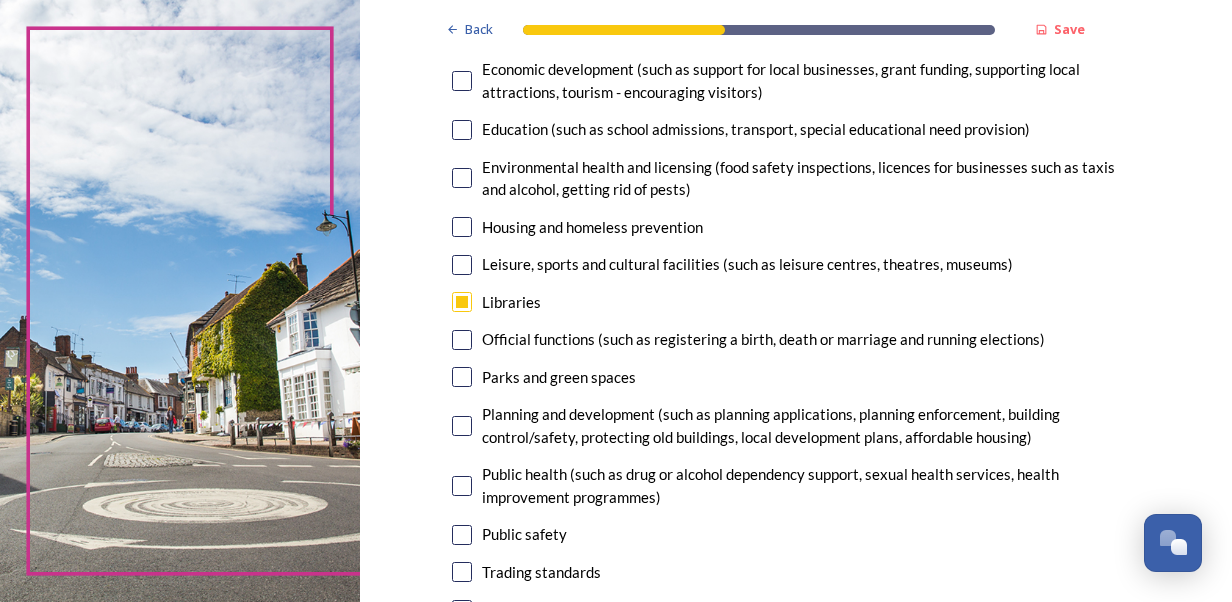 click at bounding box center (462, 377) 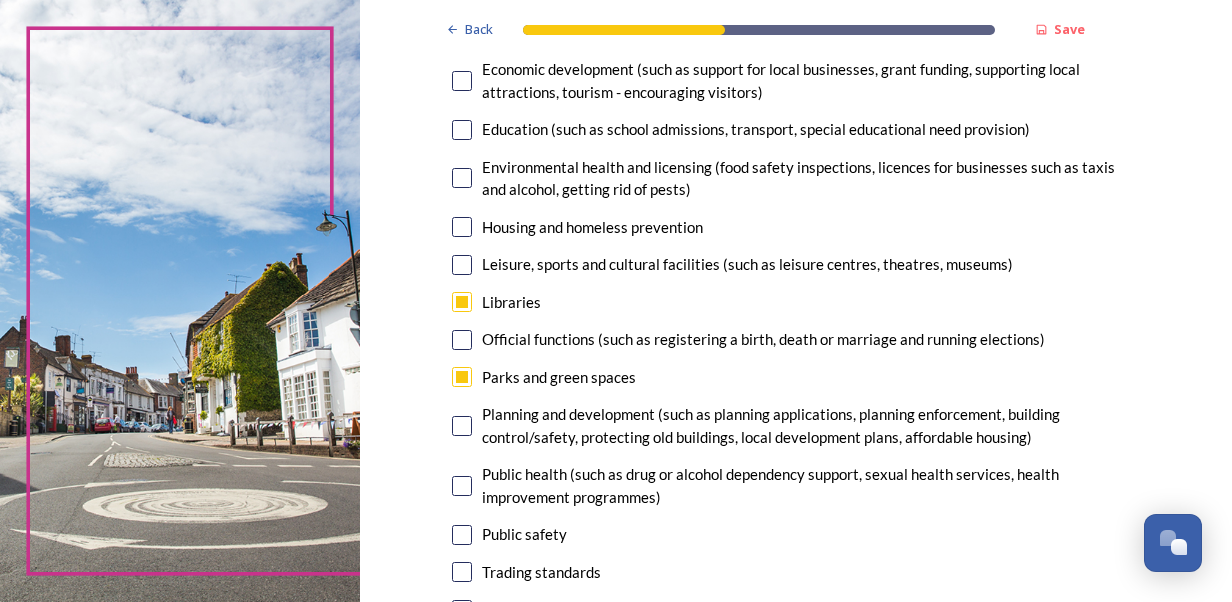 click at bounding box center [462, 426] 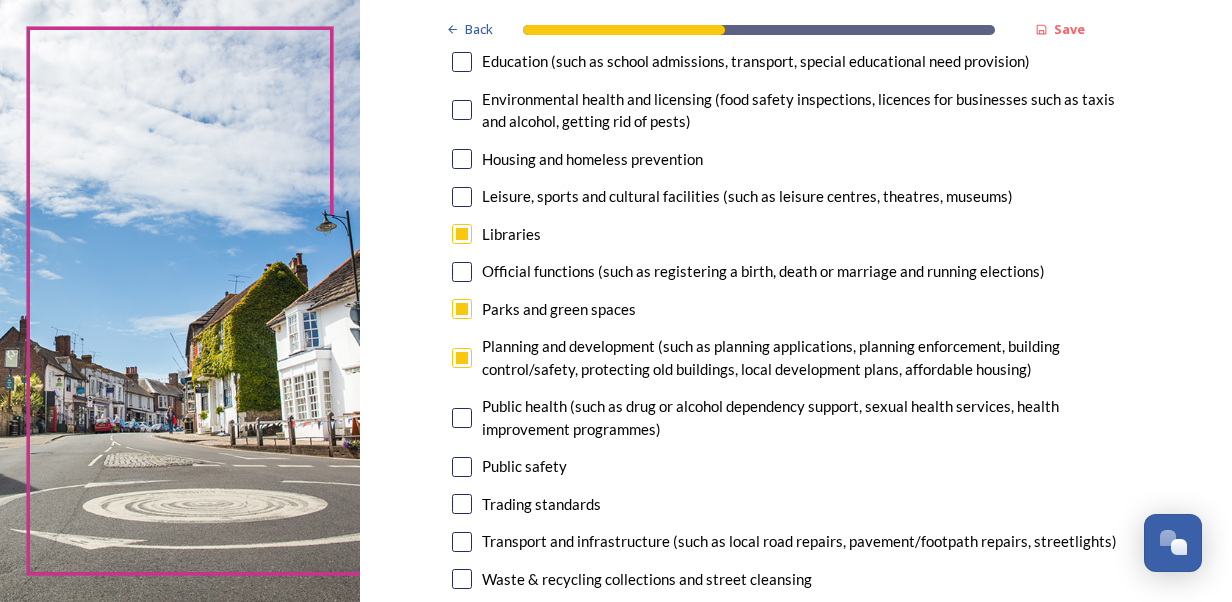 scroll, scrollTop: 500, scrollLeft: 0, axis: vertical 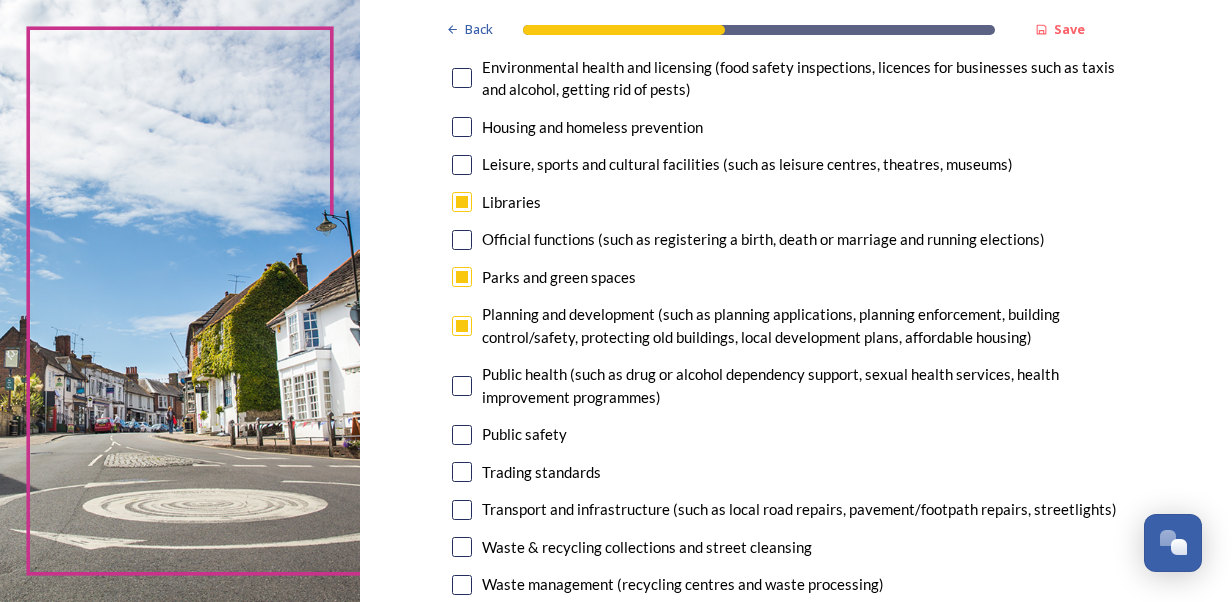 click at bounding box center (462, 547) 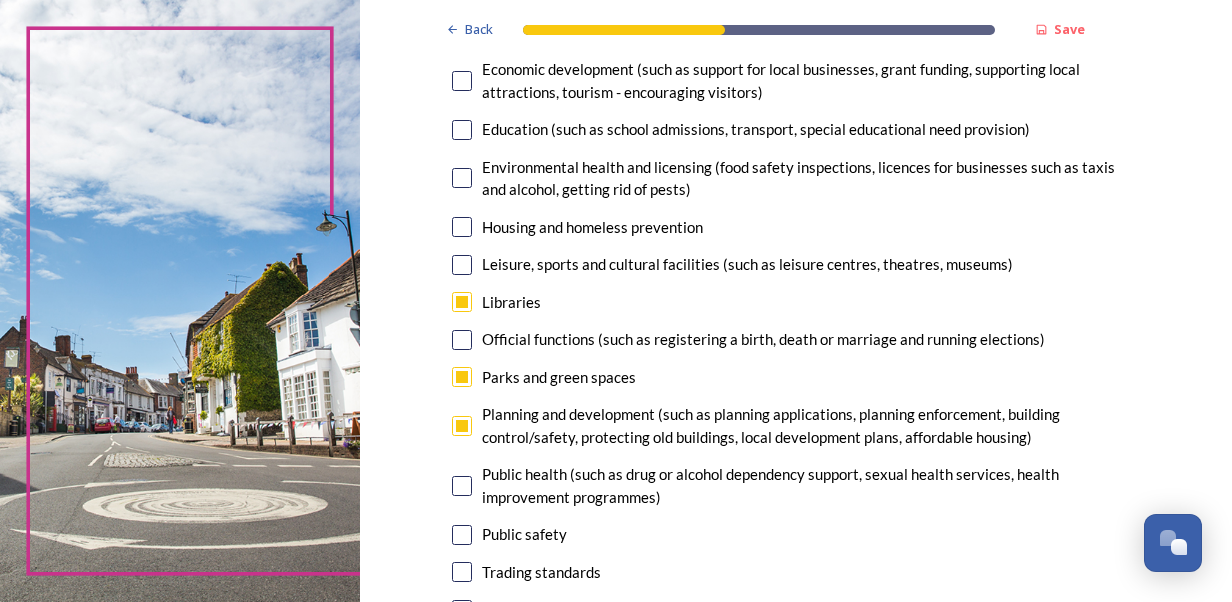 scroll, scrollTop: 300, scrollLeft: 0, axis: vertical 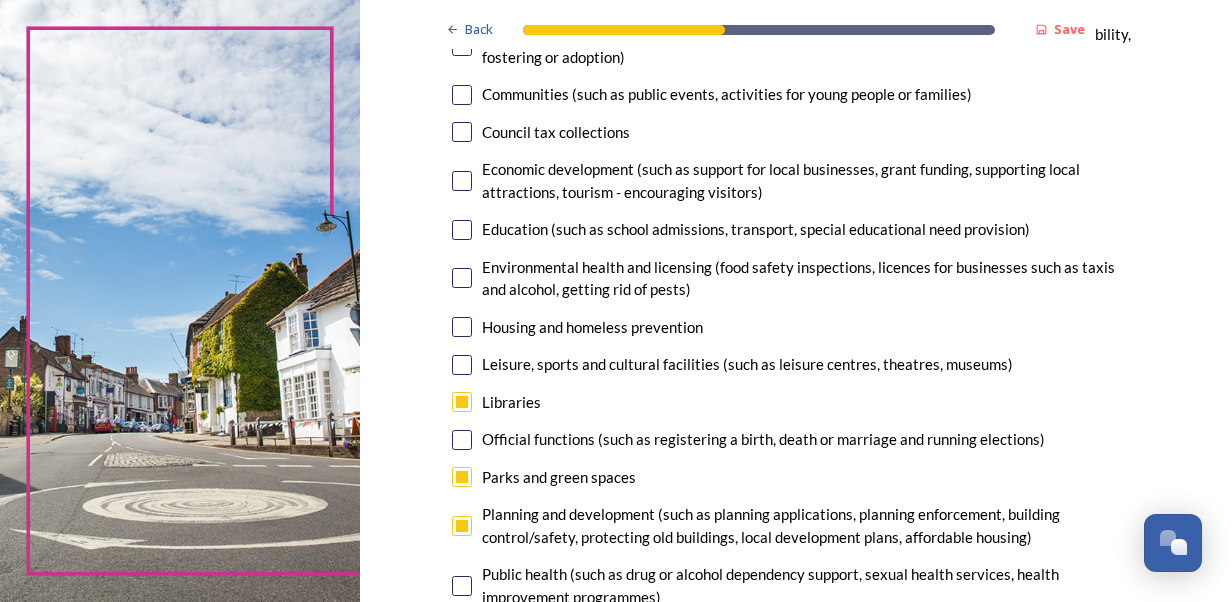 click at bounding box center (462, 181) 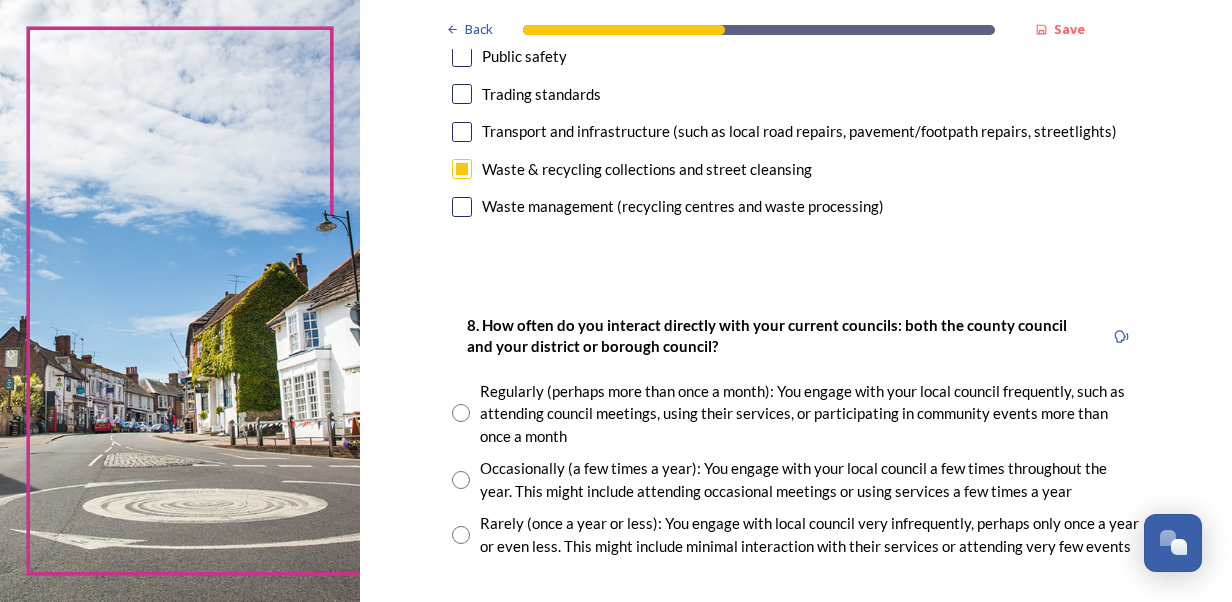 scroll, scrollTop: 1000, scrollLeft: 0, axis: vertical 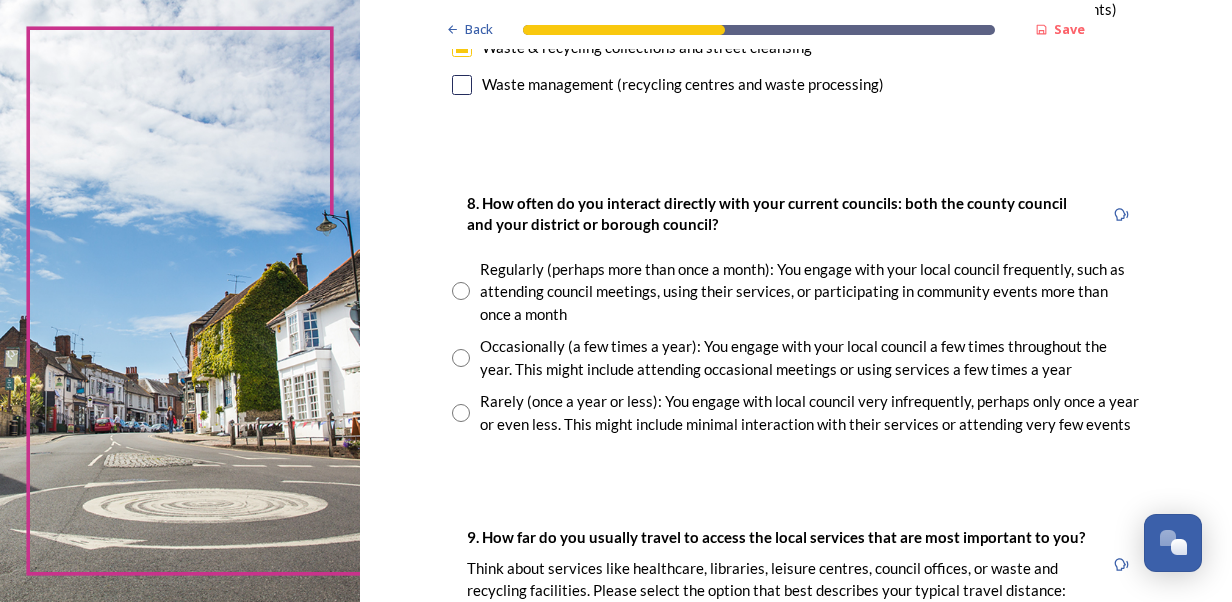 click at bounding box center (461, 413) 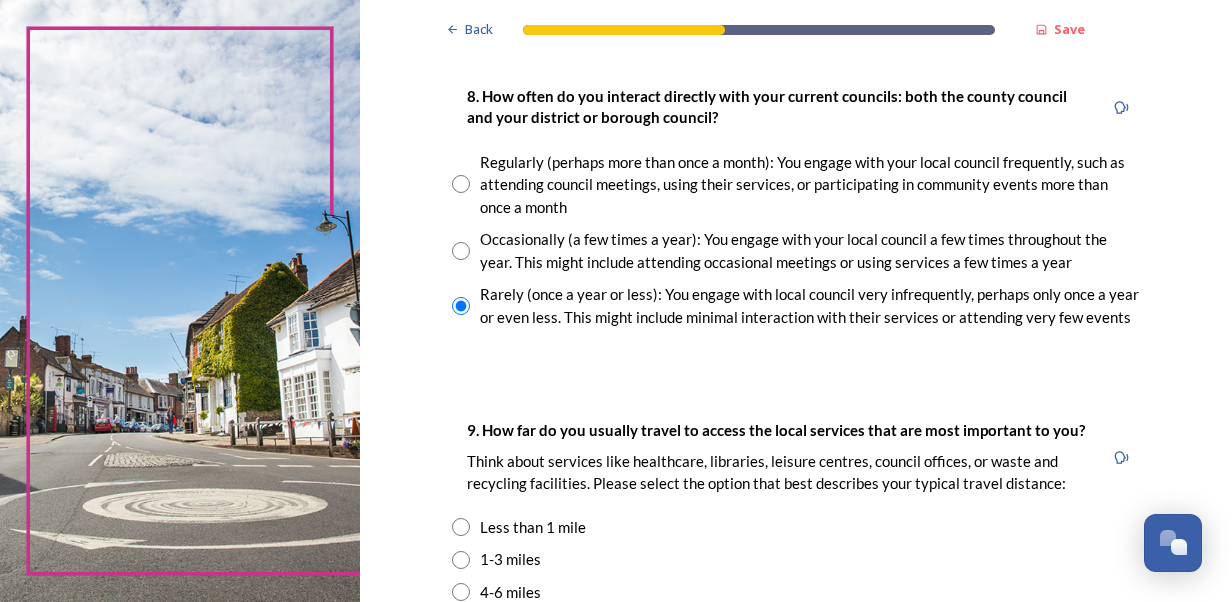 scroll, scrollTop: 1300, scrollLeft: 0, axis: vertical 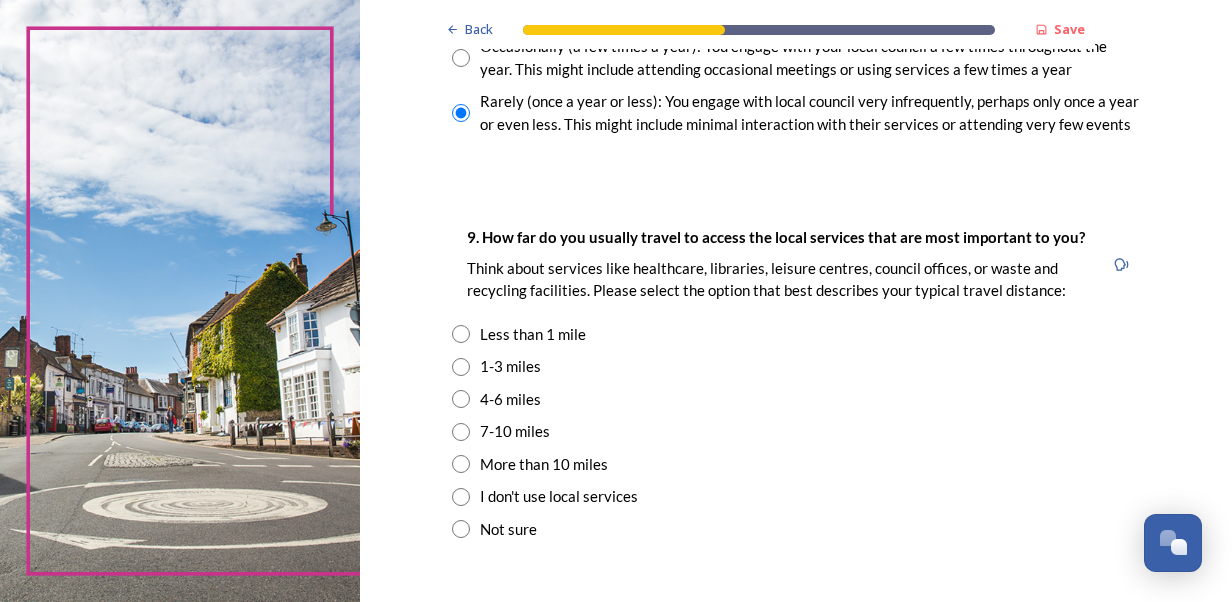 click at bounding box center [461, 367] 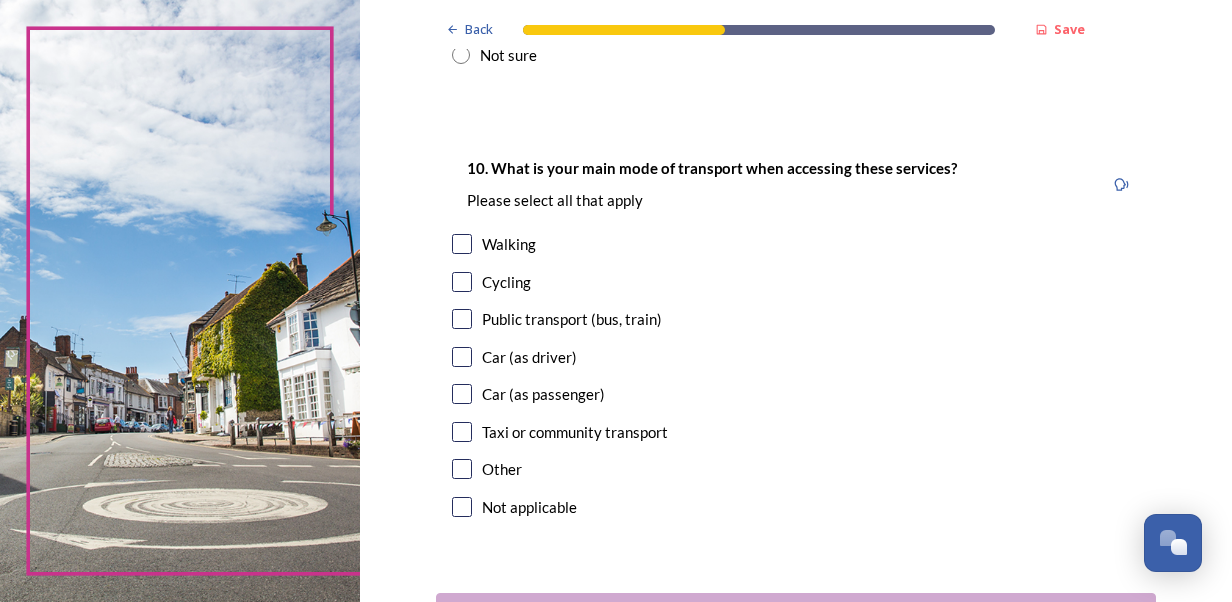 scroll, scrollTop: 1800, scrollLeft: 0, axis: vertical 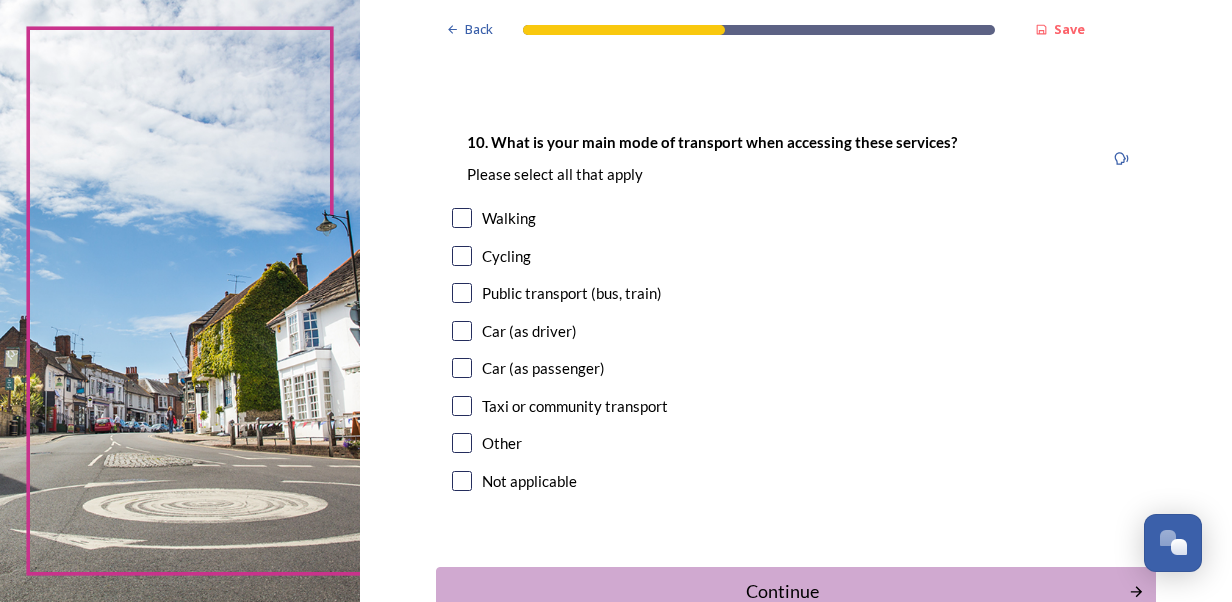 click at bounding box center (462, 331) 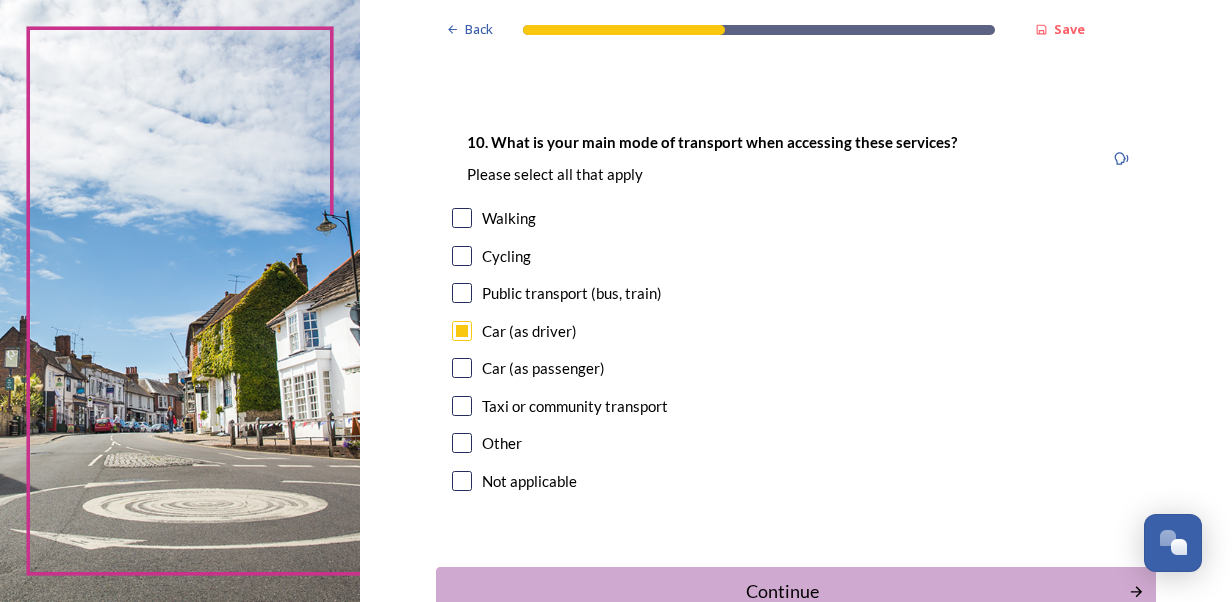 click at bounding box center [462, 218] 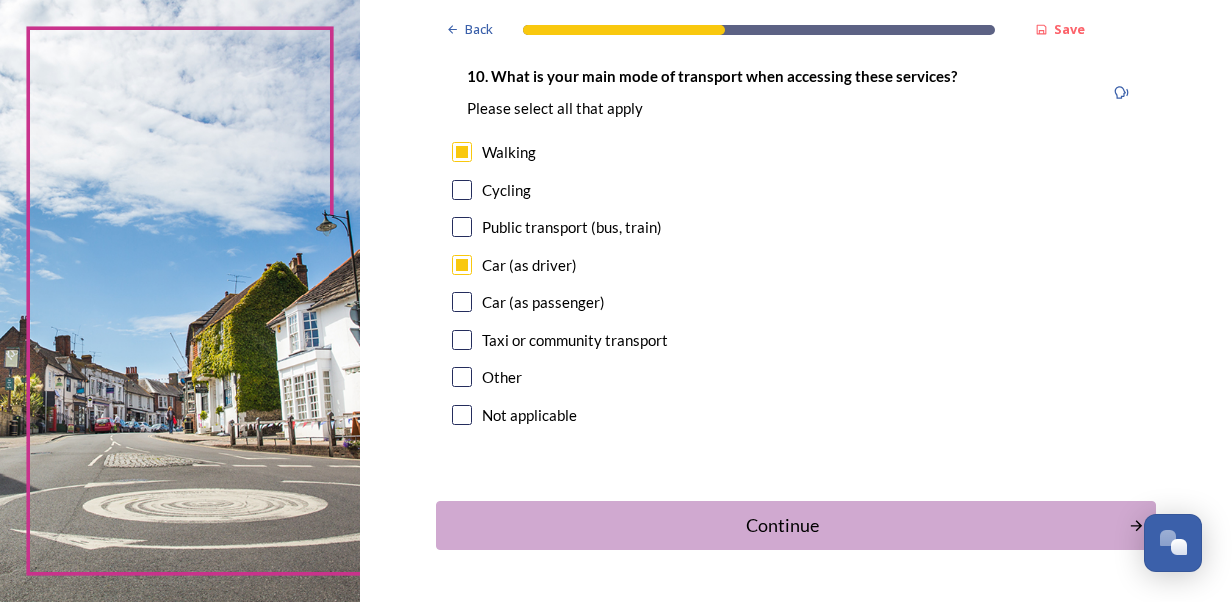 scroll, scrollTop: 1929, scrollLeft: 0, axis: vertical 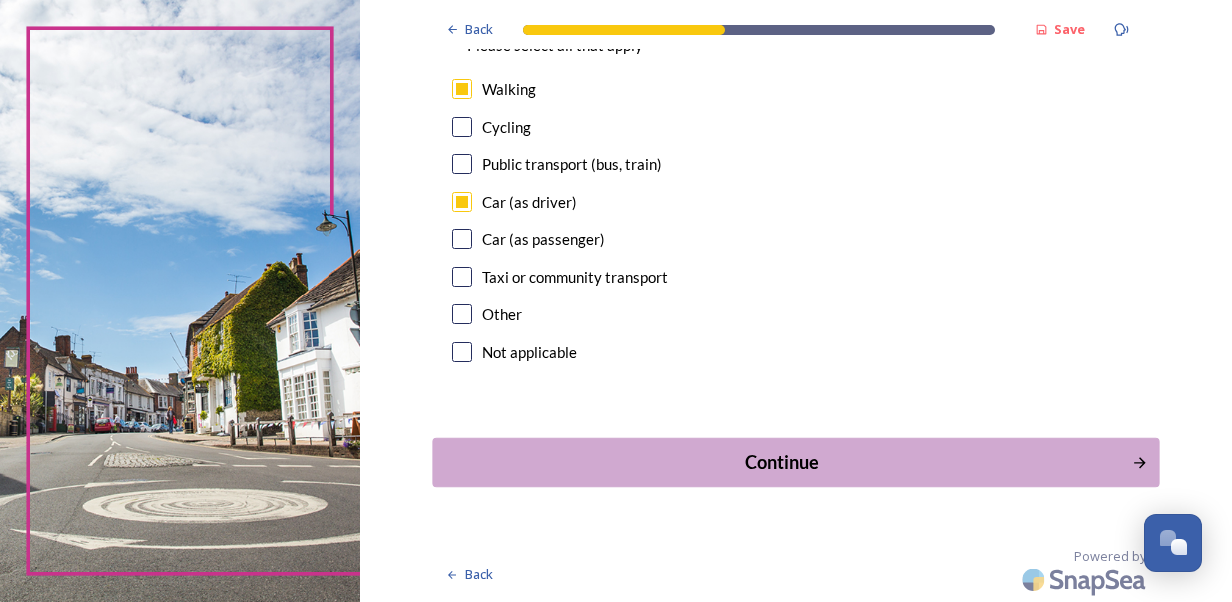 click on "Continue" at bounding box center (781, 462) 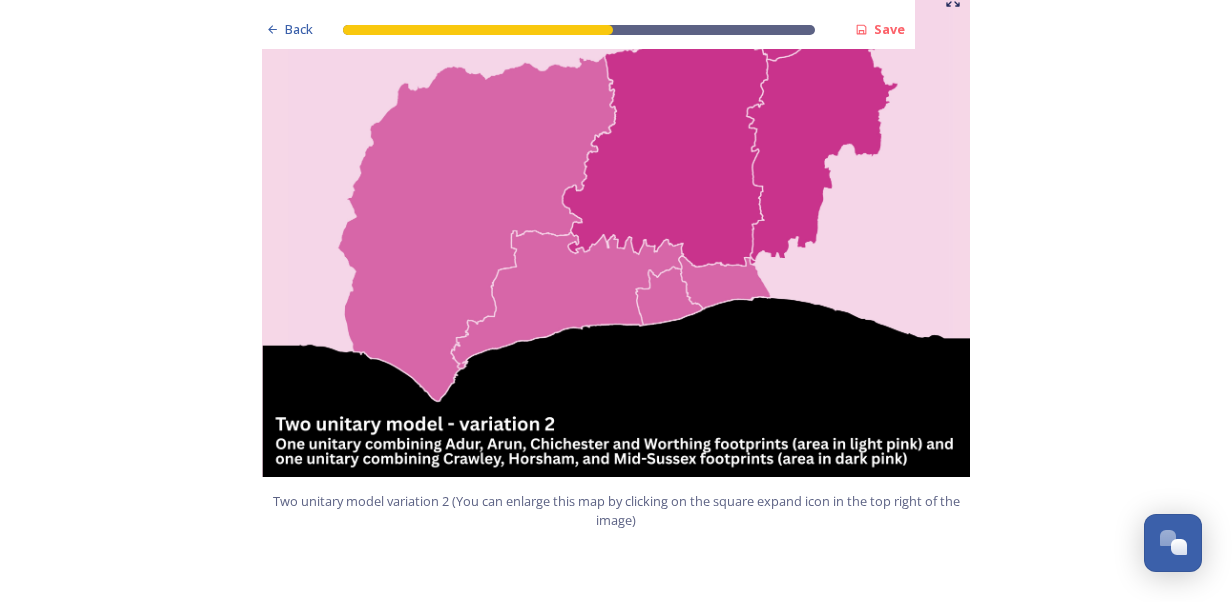 scroll, scrollTop: 2300, scrollLeft: 0, axis: vertical 